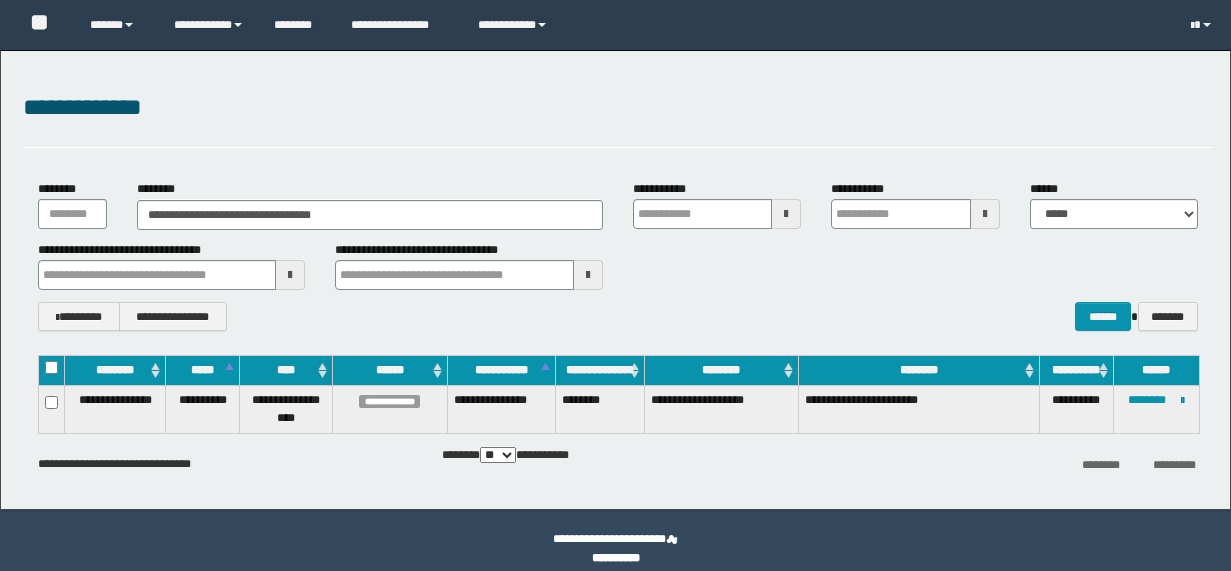 scroll, scrollTop: 0, scrollLeft: 0, axis: both 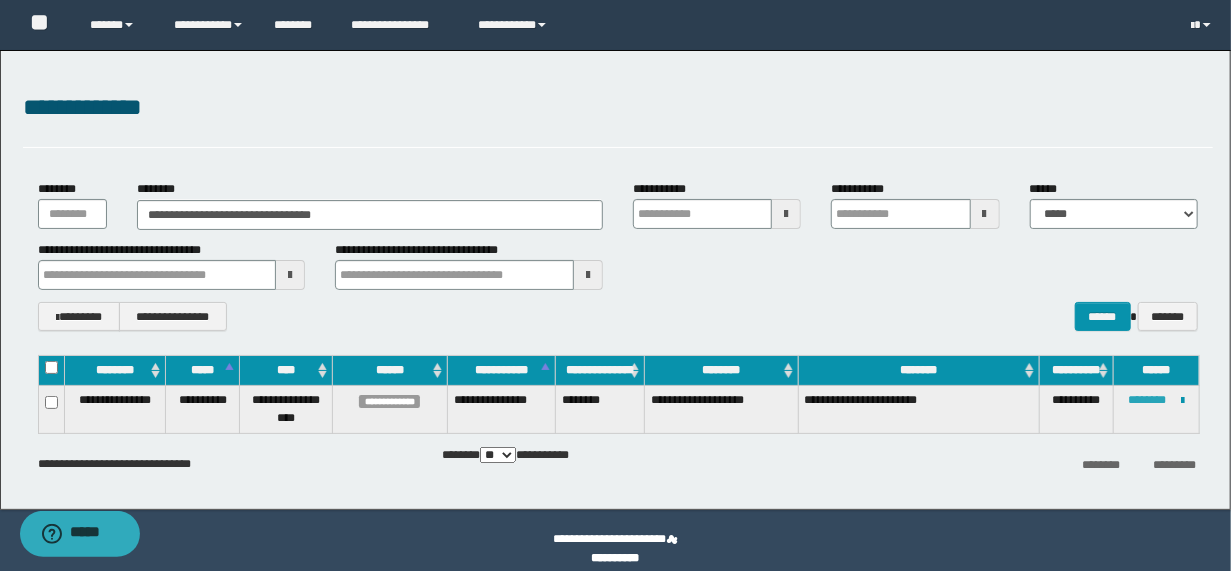 click on "********" at bounding box center [1147, 400] 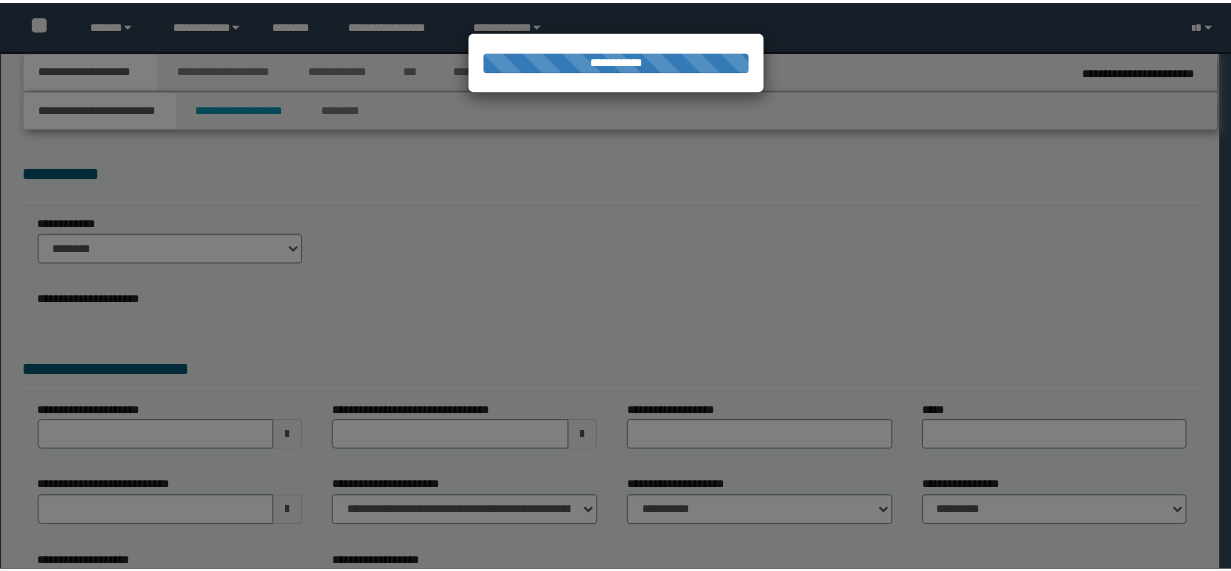scroll, scrollTop: 0, scrollLeft: 0, axis: both 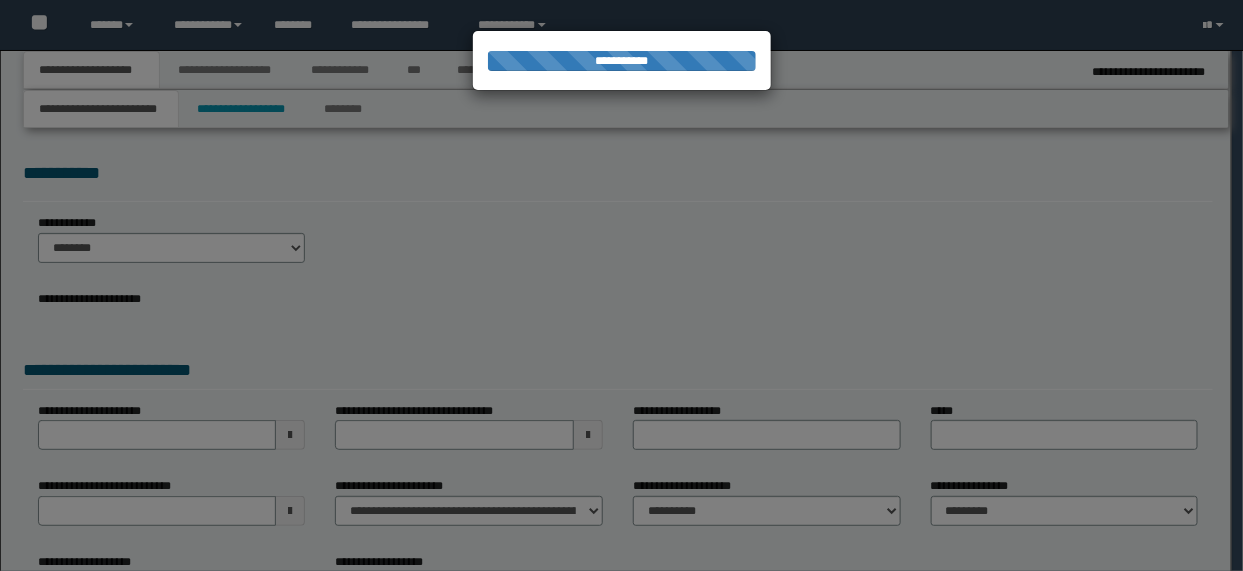 type on "**********" 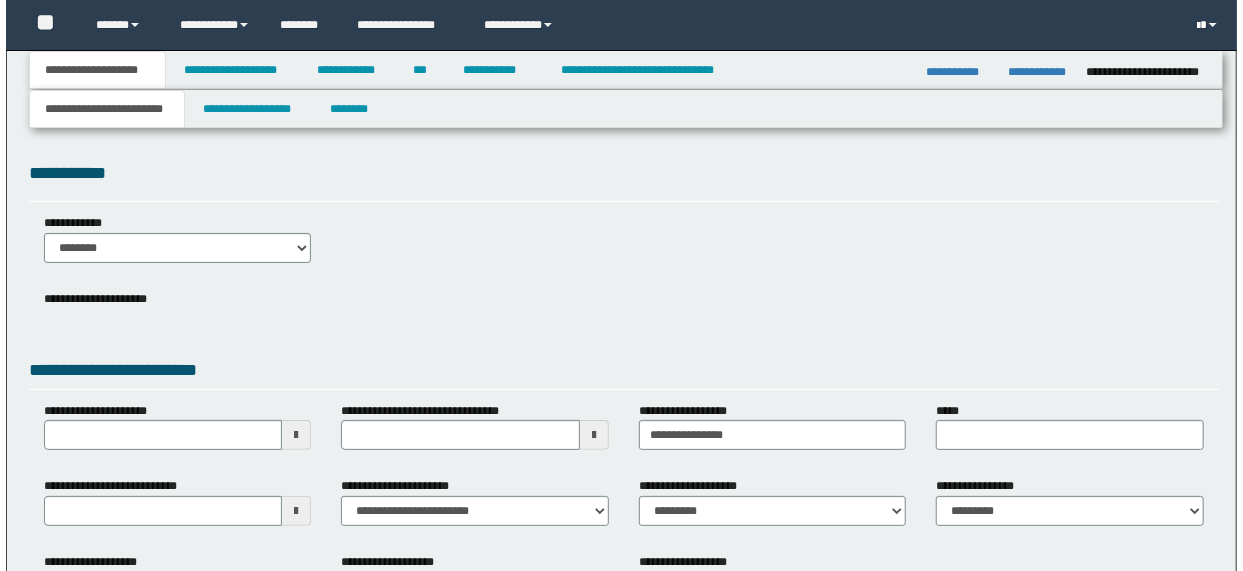 scroll, scrollTop: 0, scrollLeft: 0, axis: both 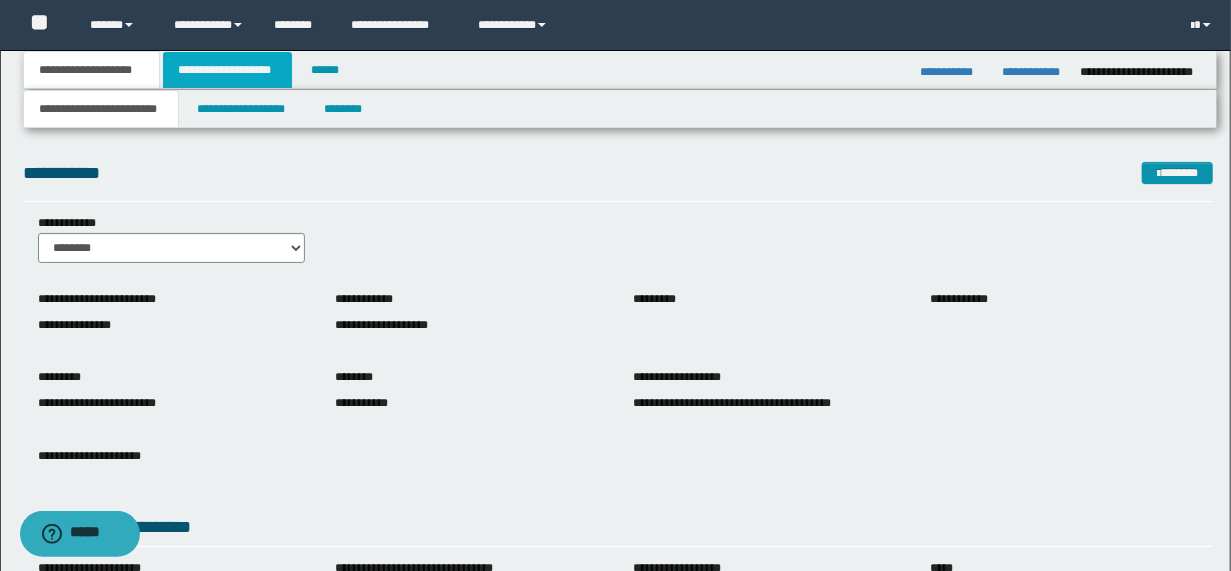 click on "**********" at bounding box center [227, 70] 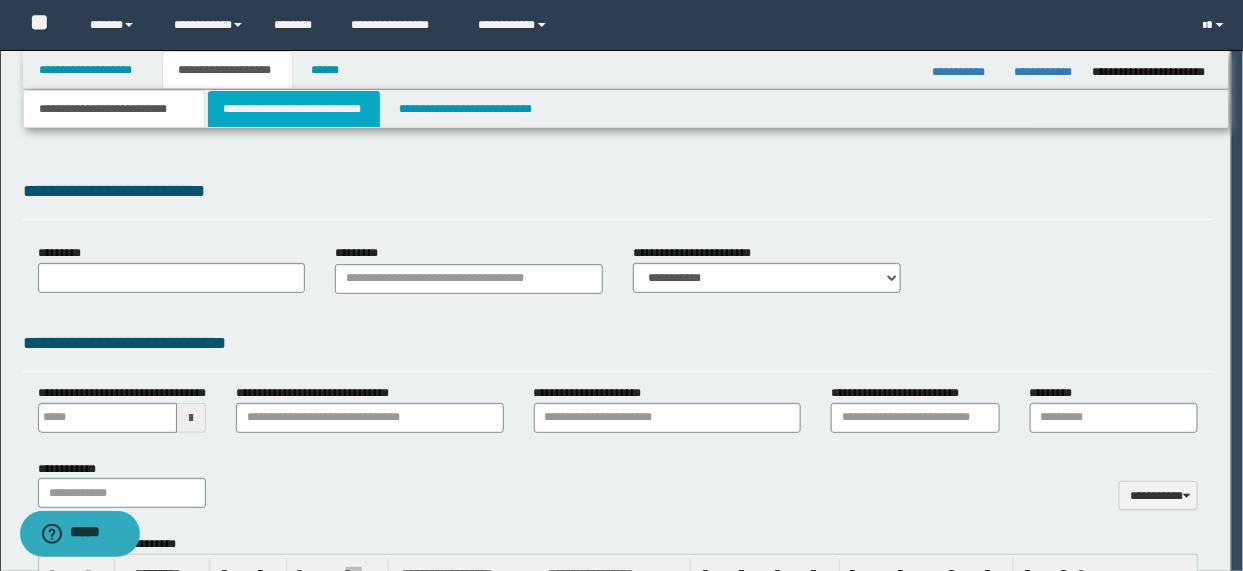 type 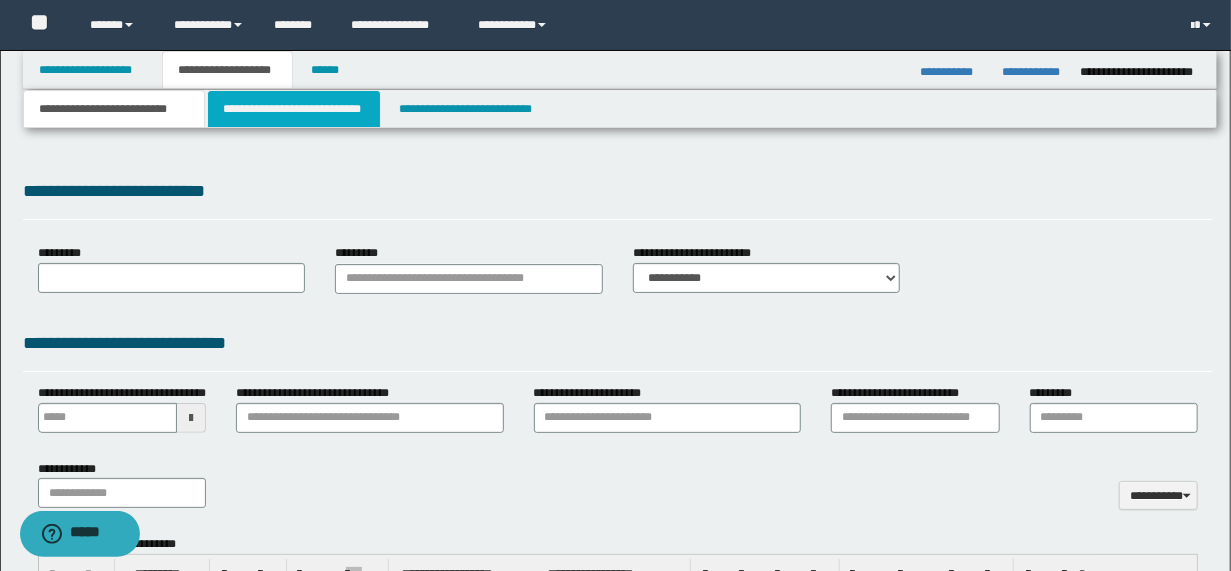 type on "**********" 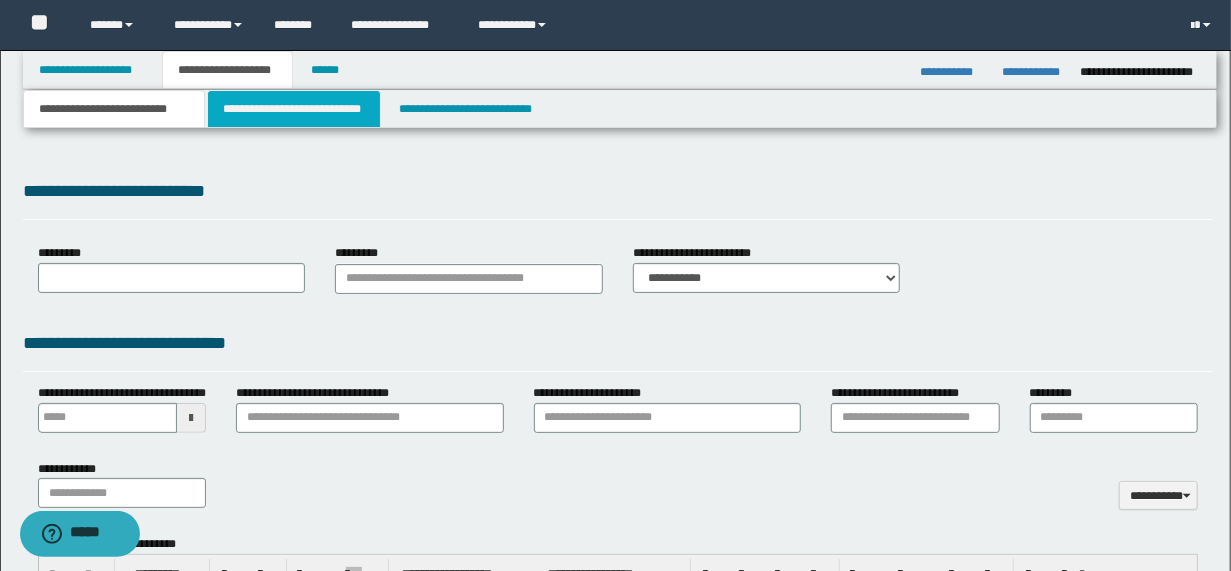 type on "**********" 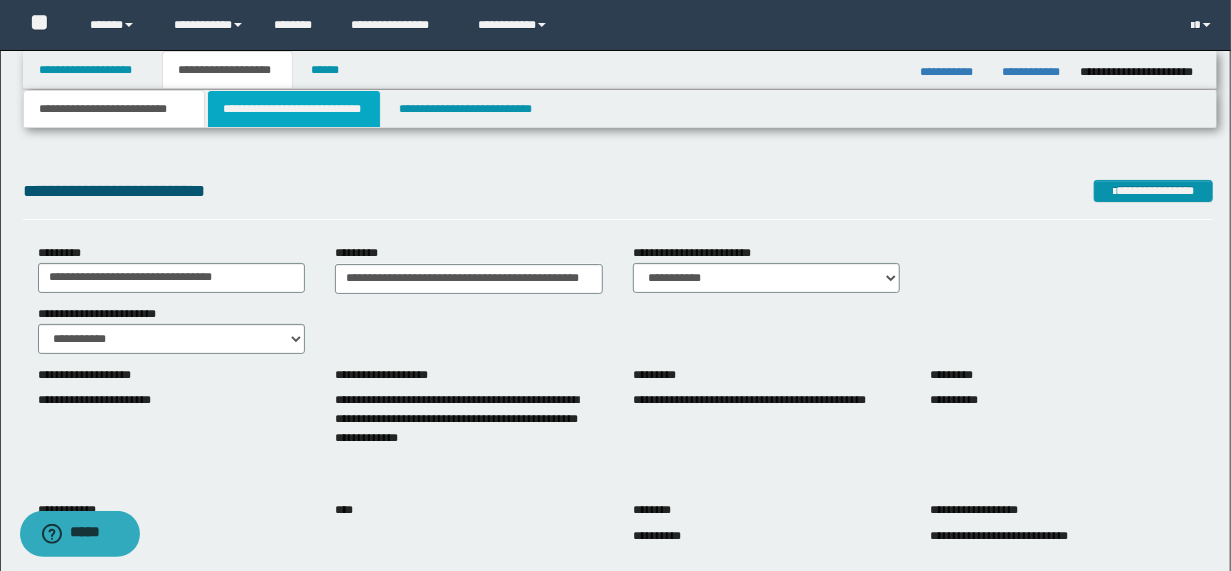 click on "**********" at bounding box center [294, 109] 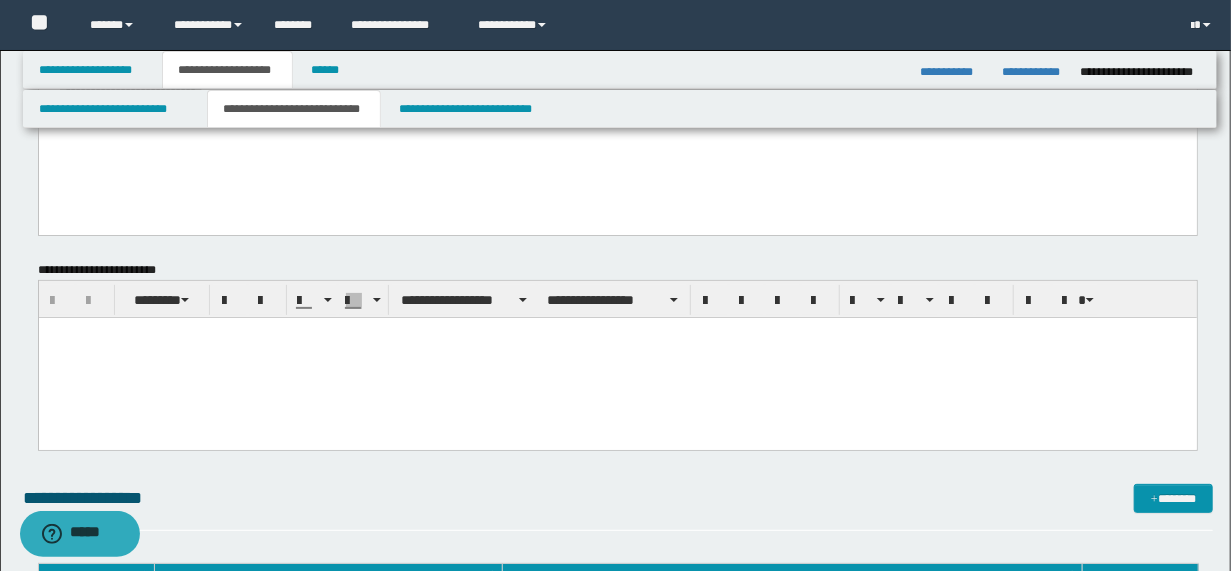 scroll, scrollTop: 3520, scrollLeft: 0, axis: vertical 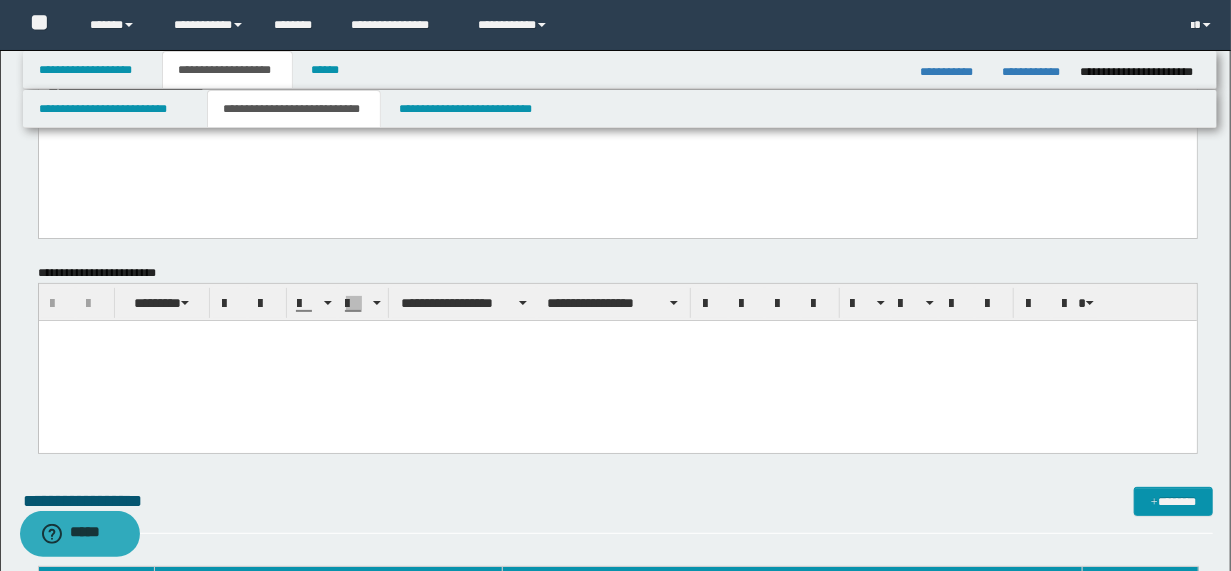 drag, startPoint x: 191, startPoint y: 377, endPoint x: 215, endPoint y: 365, distance: 26.832815 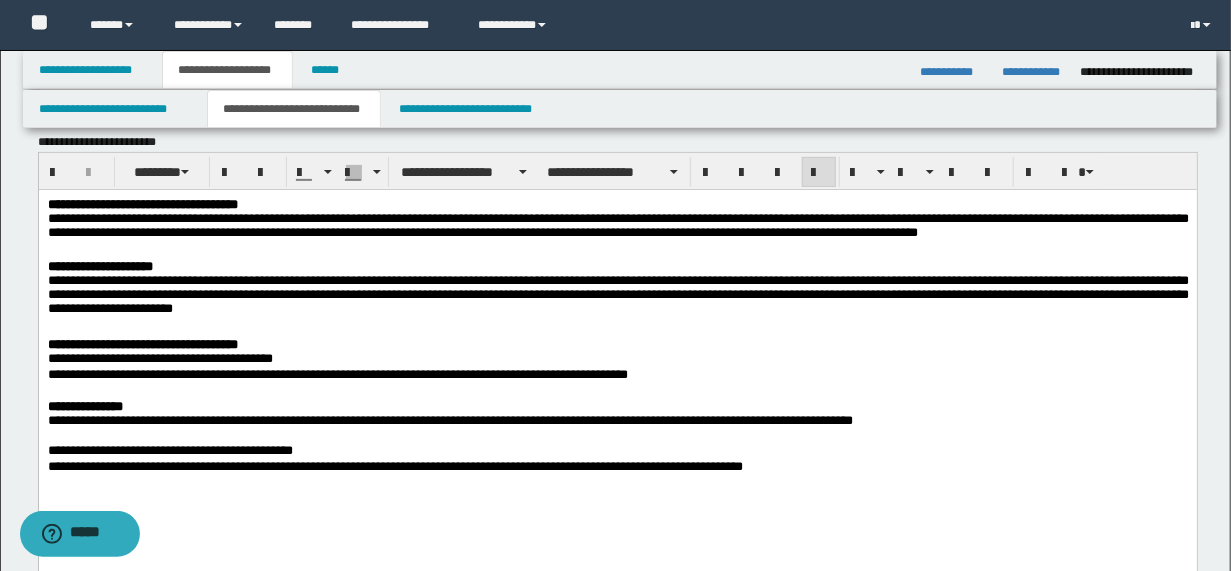 scroll, scrollTop: 3760, scrollLeft: 0, axis: vertical 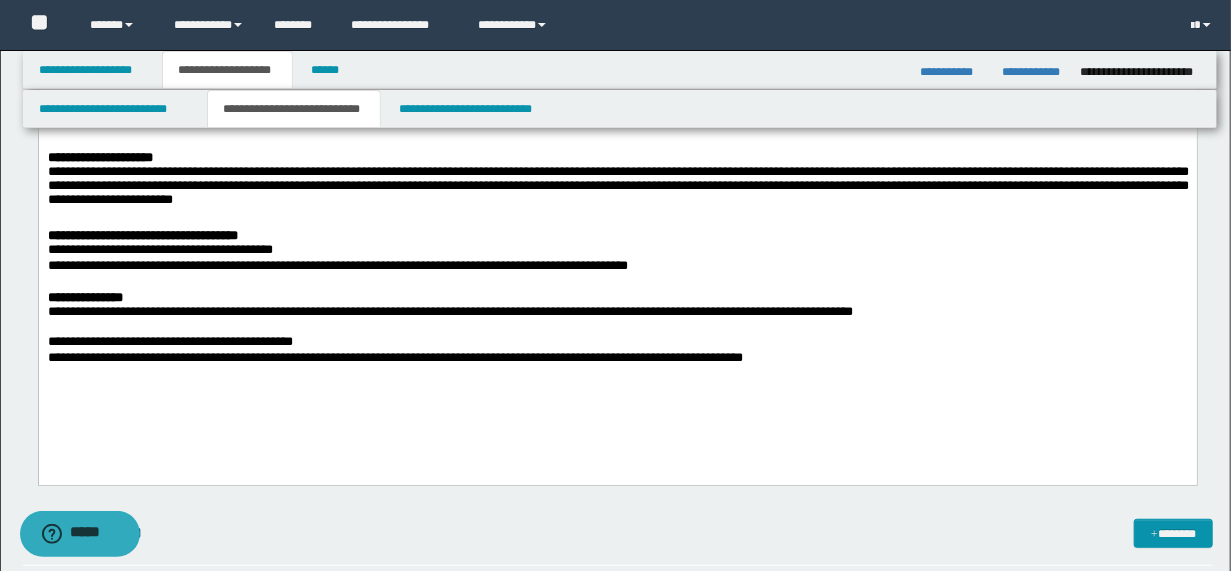click on "**********" at bounding box center [617, 266] 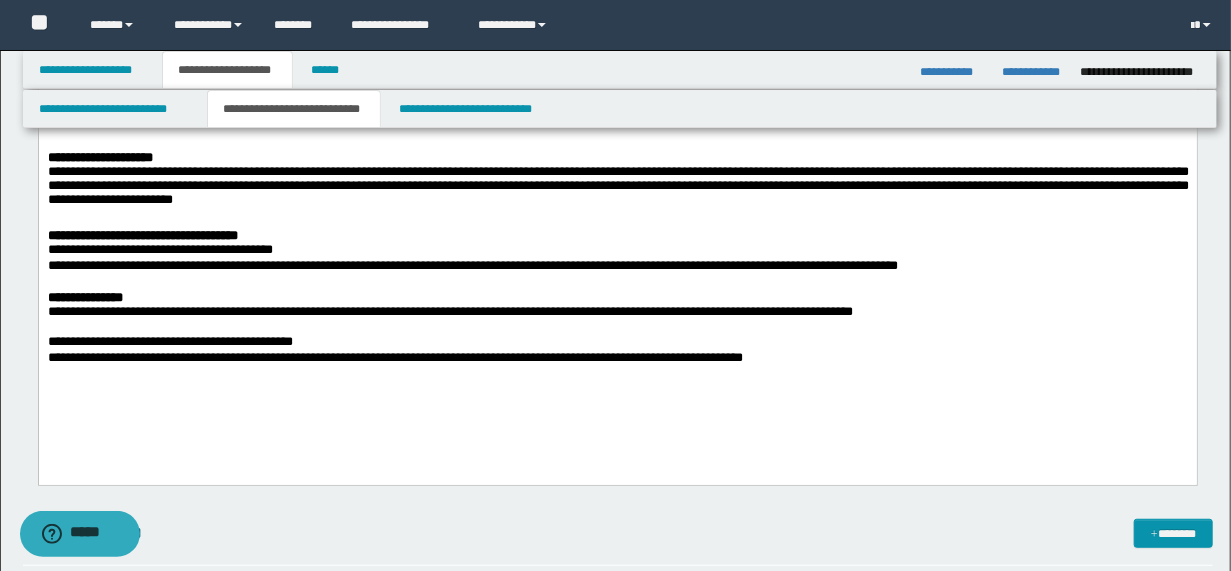 click on "**********" at bounding box center (617, 266) 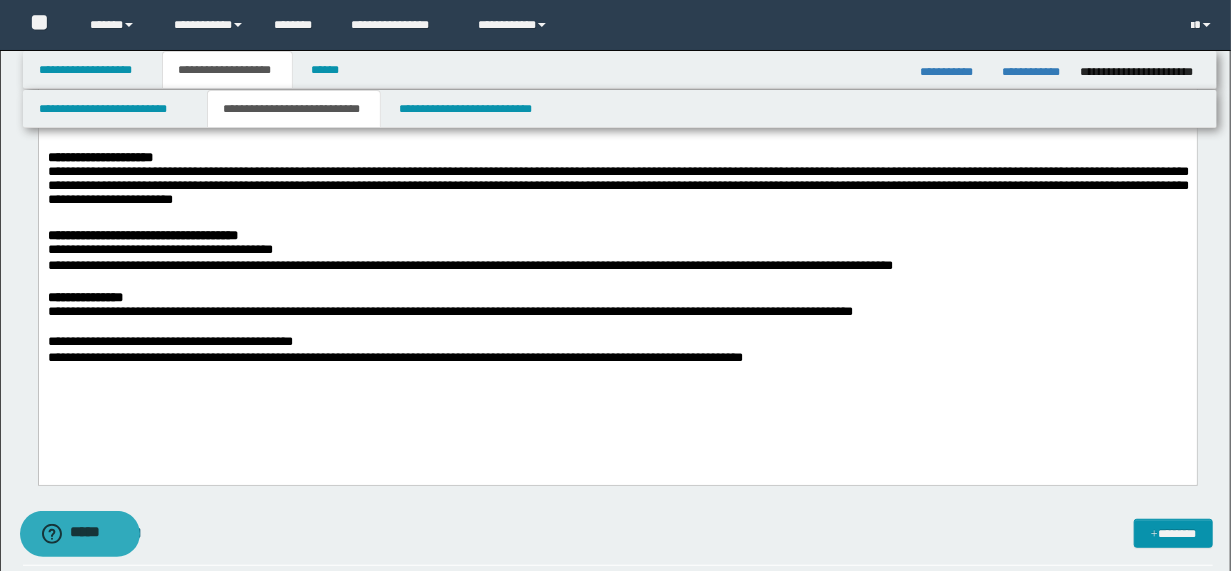 click on "**********" at bounding box center (617, 312) 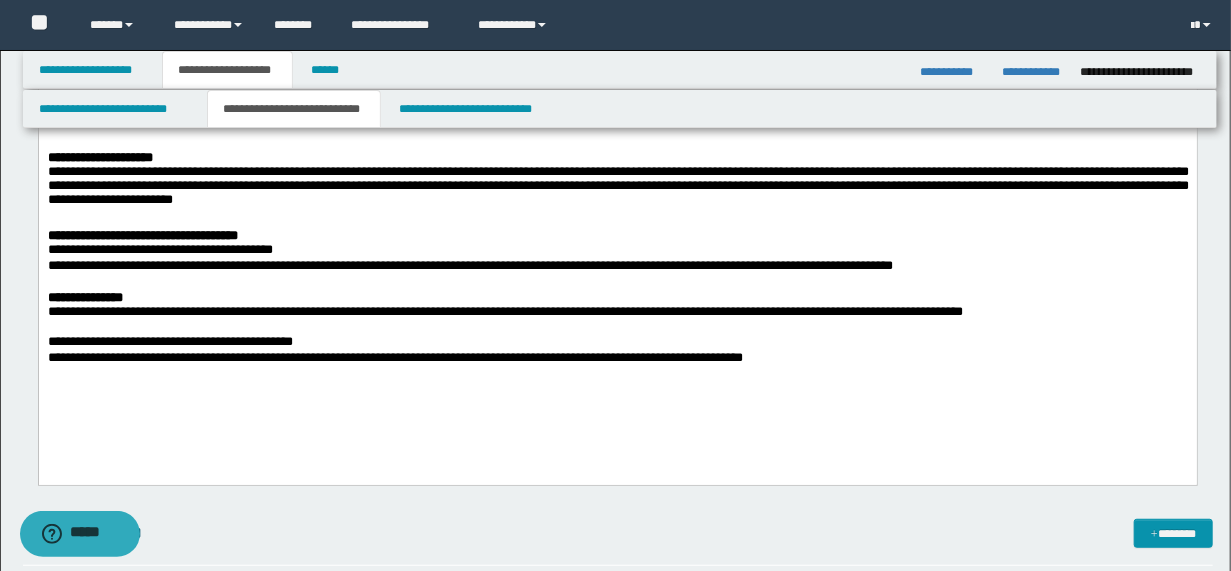 click on "**********" at bounding box center (617, 312) 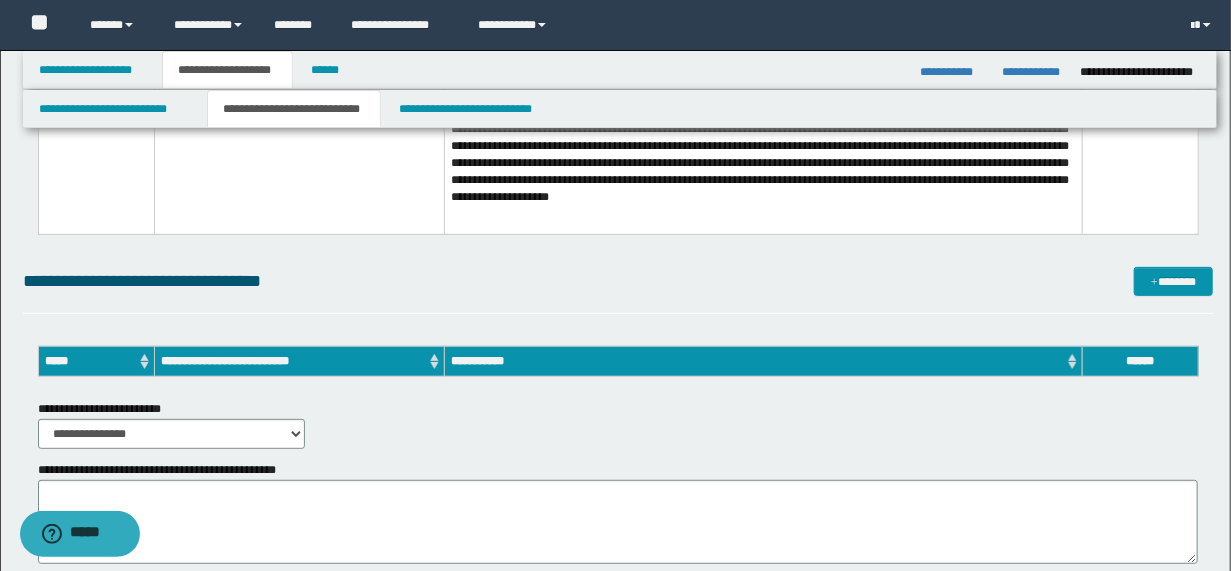 scroll, scrollTop: 10655, scrollLeft: 0, axis: vertical 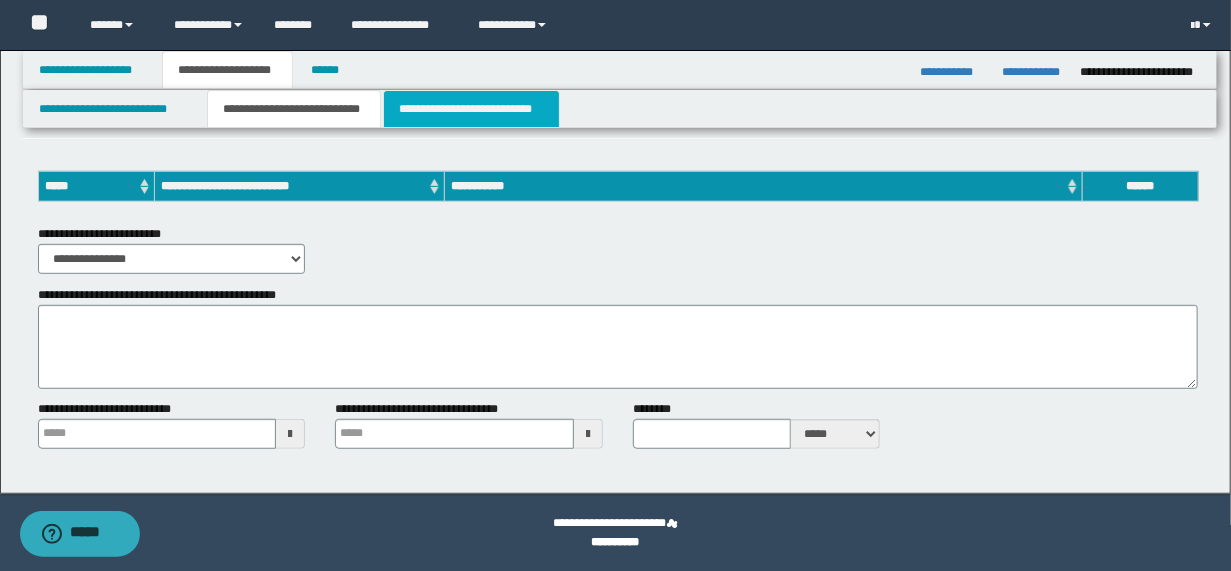 click on "**********" at bounding box center [471, 109] 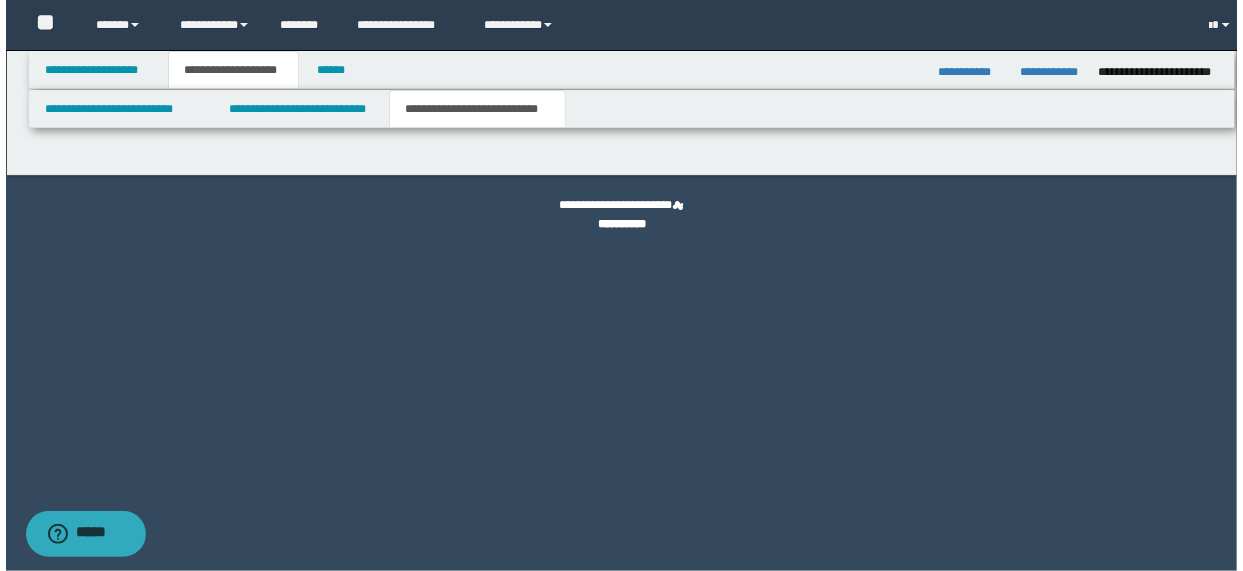 scroll, scrollTop: 0, scrollLeft: 0, axis: both 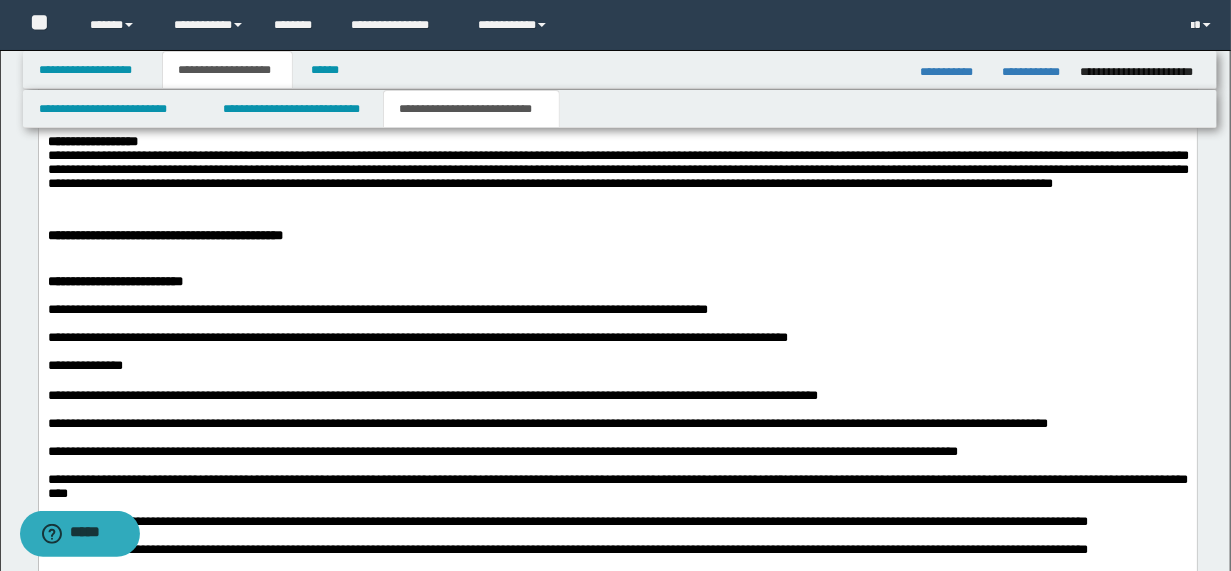 drag, startPoint x: 393, startPoint y: 239, endPoint x: 483, endPoint y: 235, distance: 90.088844 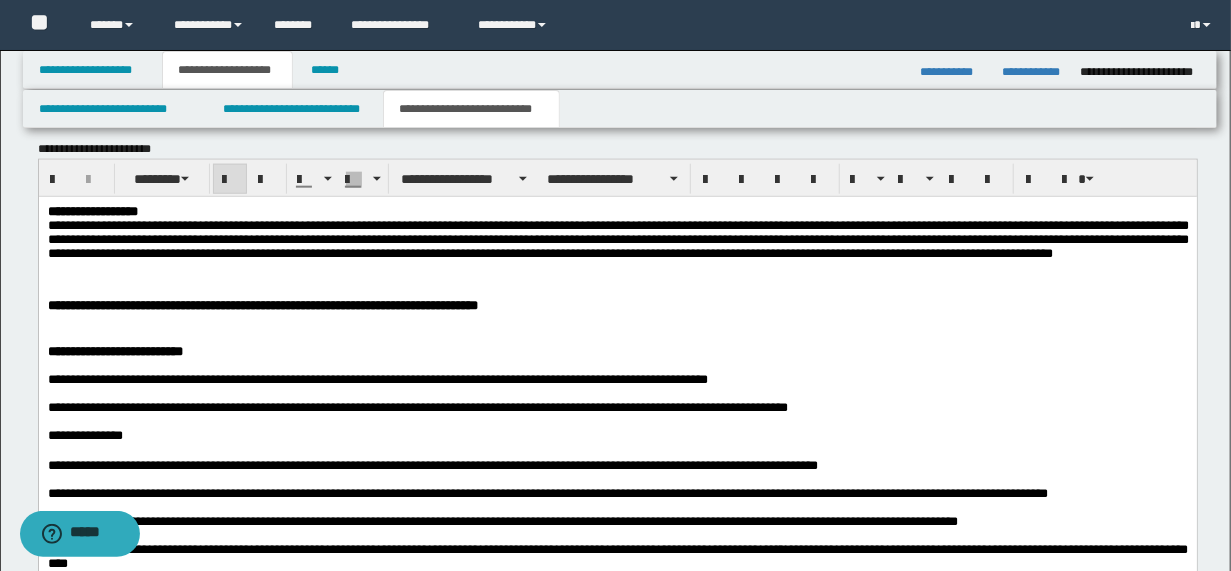 scroll, scrollTop: 1040, scrollLeft: 0, axis: vertical 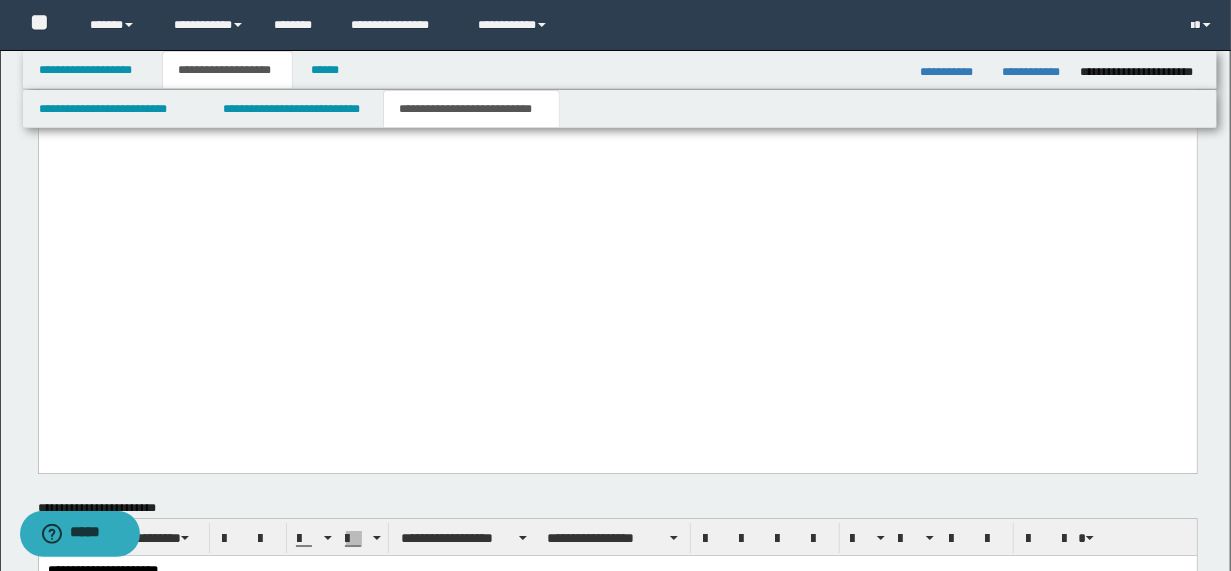 drag, startPoint x: 49, startPoint y: -4900, endPoint x: 497, endPoint y: 319, distance: 5238.193 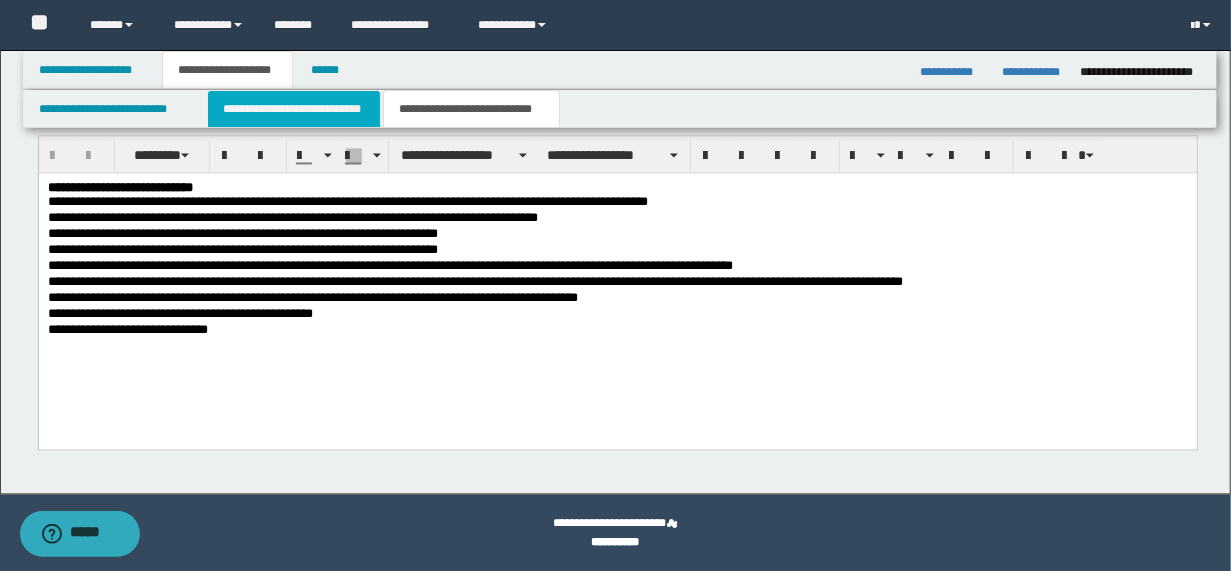 click on "**********" at bounding box center [294, 109] 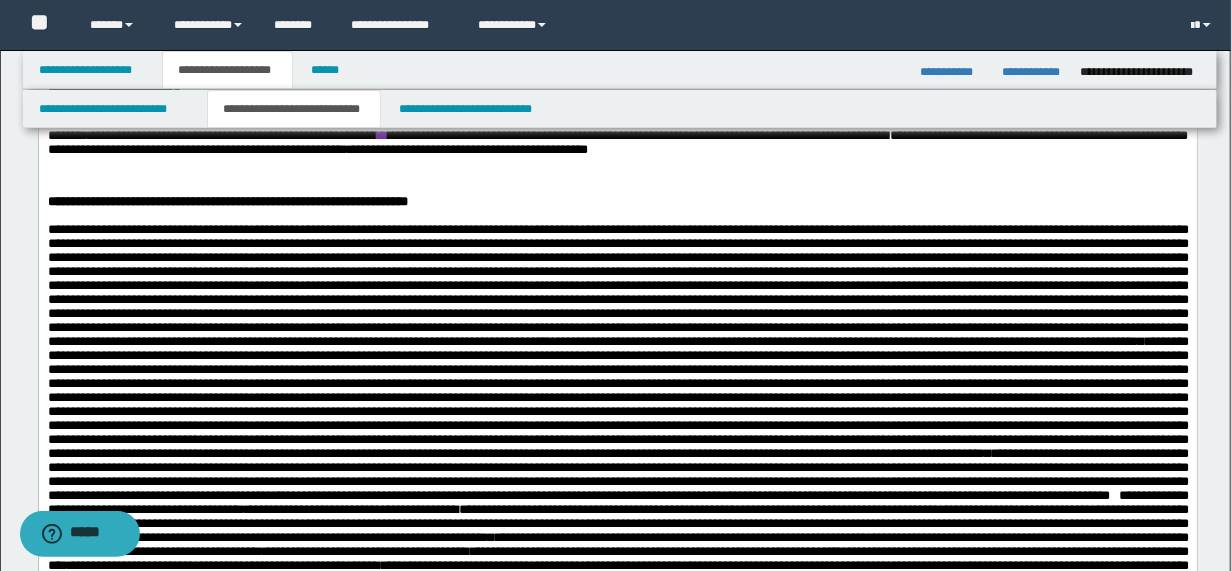 scroll, scrollTop: 160, scrollLeft: 0, axis: vertical 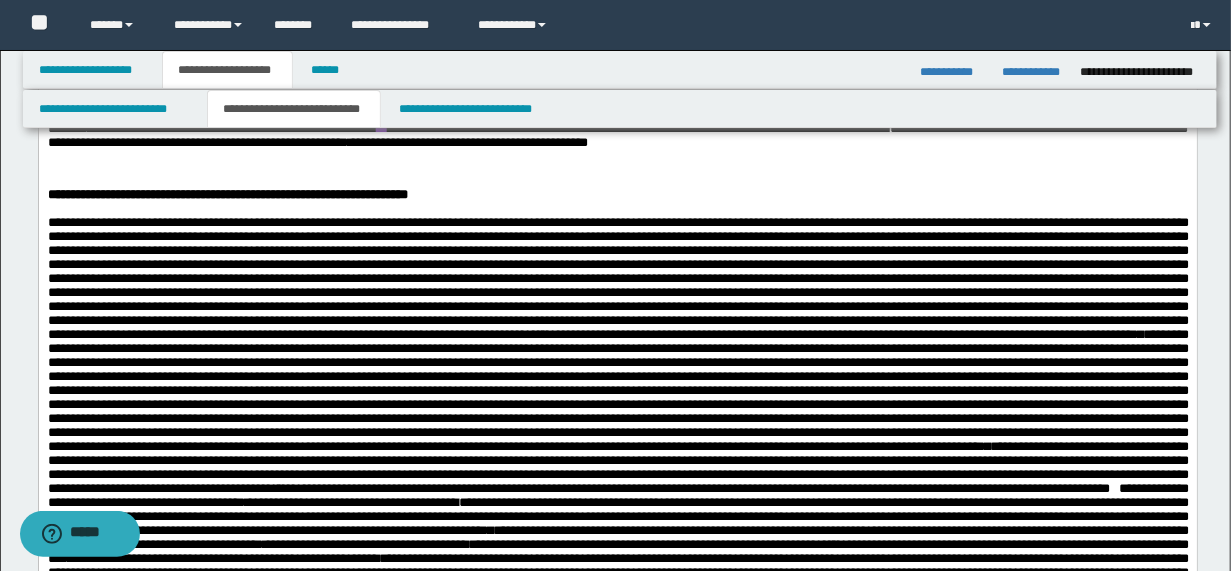 click at bounding box center [617, 277] 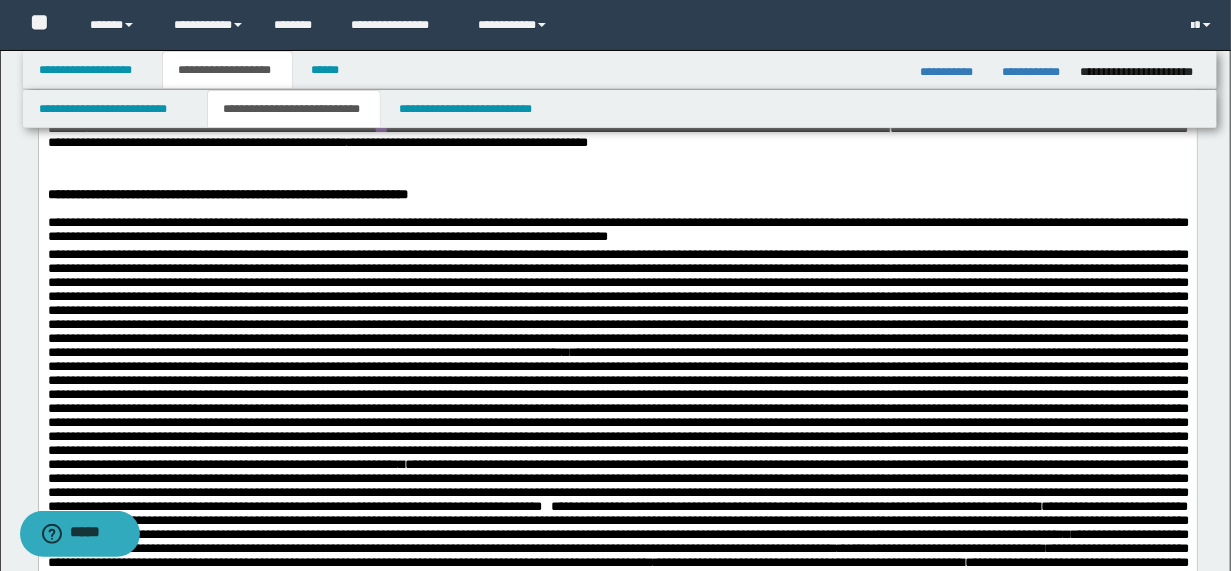 type 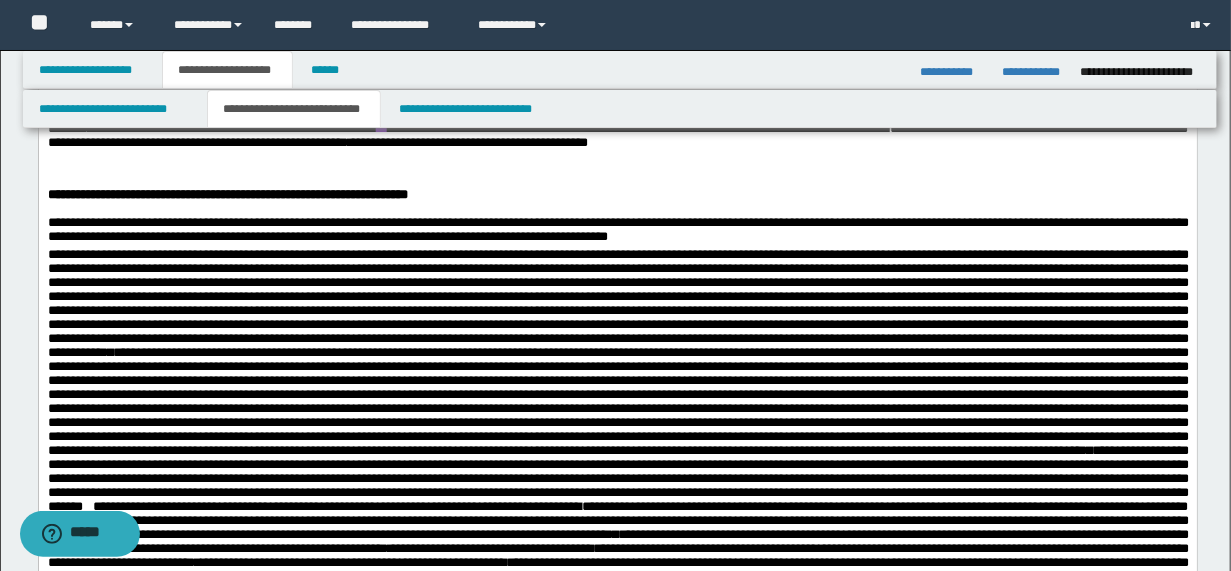 click at bounding box center [617, 302] 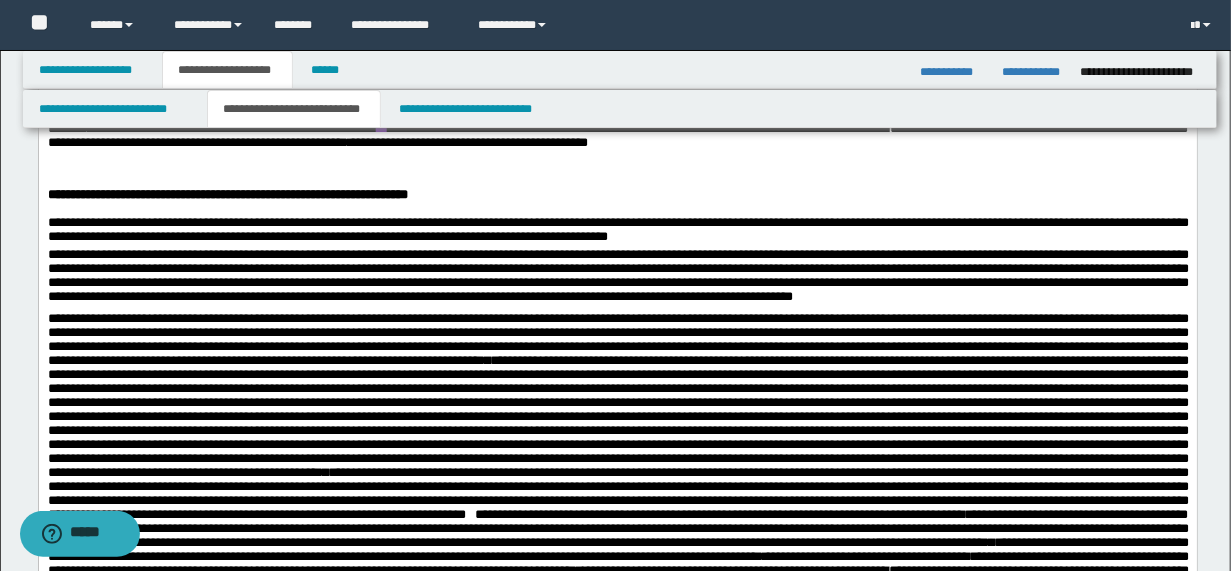 click on "**********" at bounding box center (617, 338) 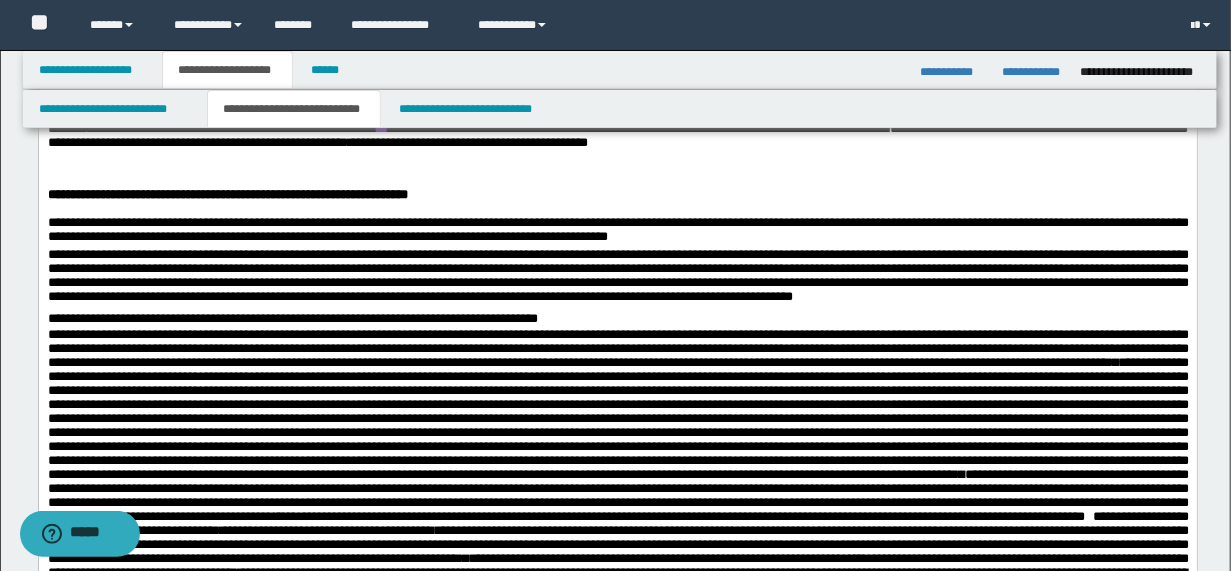 click on "**********" at bounding box center [617, 347] 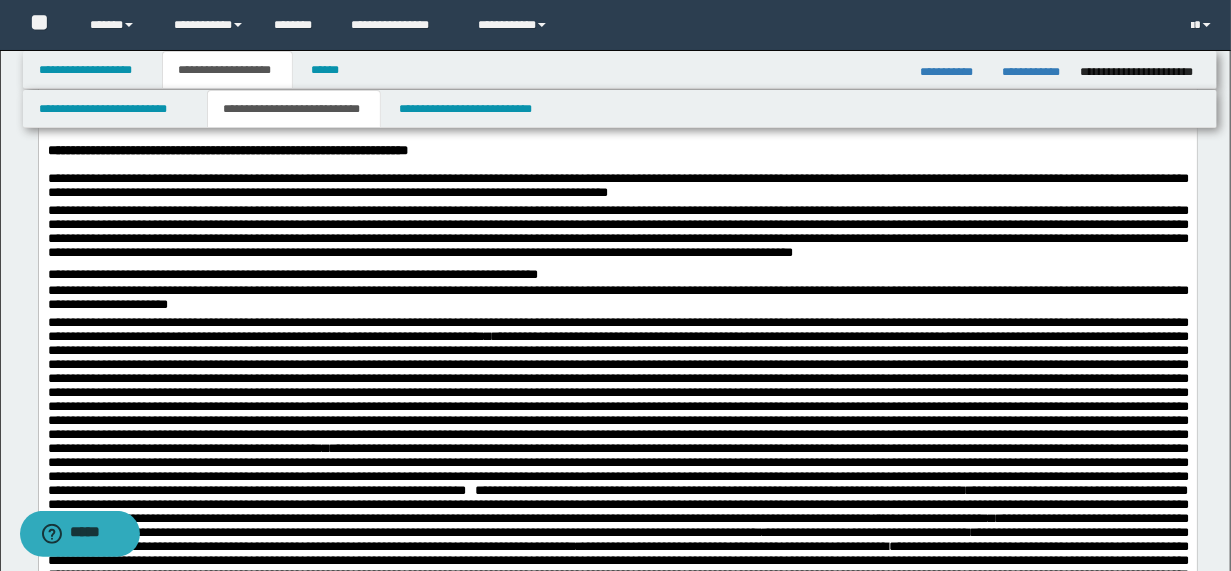 scroll, scrollTop: 240, scrollLeft: 0, axis: vertical 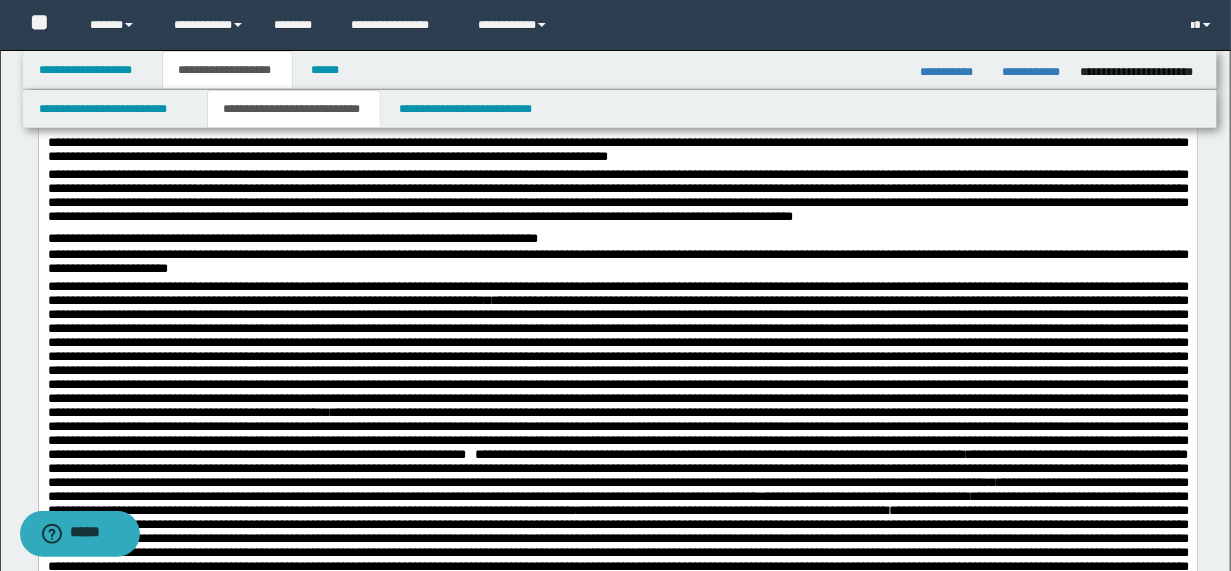 click on "**********" at bounding box center [617, 293] 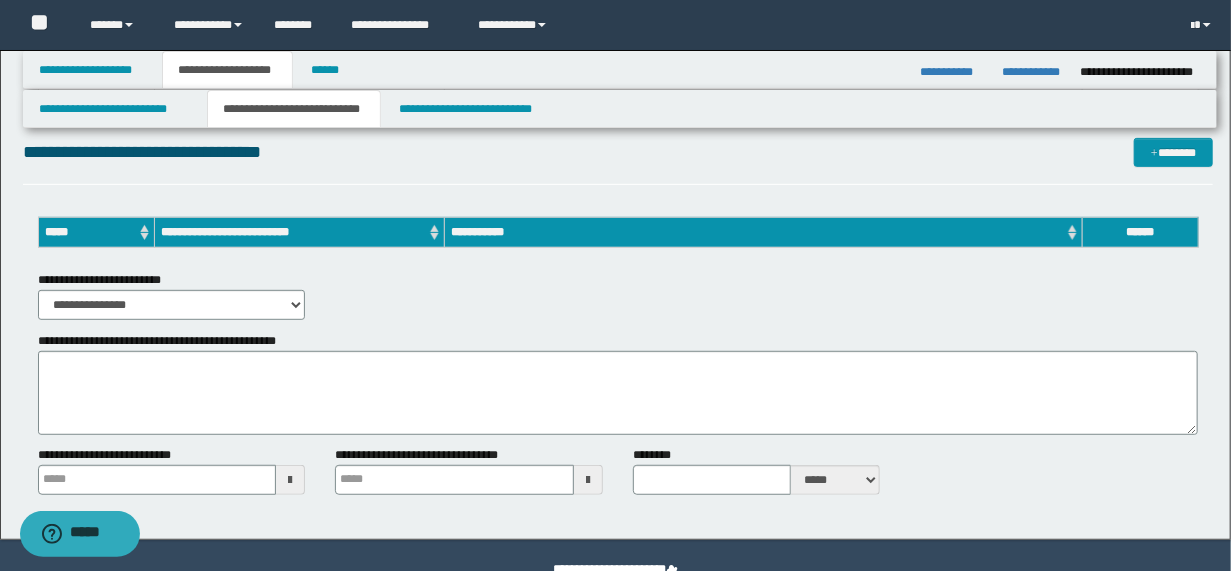 scroll, scrollTop: 10655, scrollLeft: 0, axis: vertical 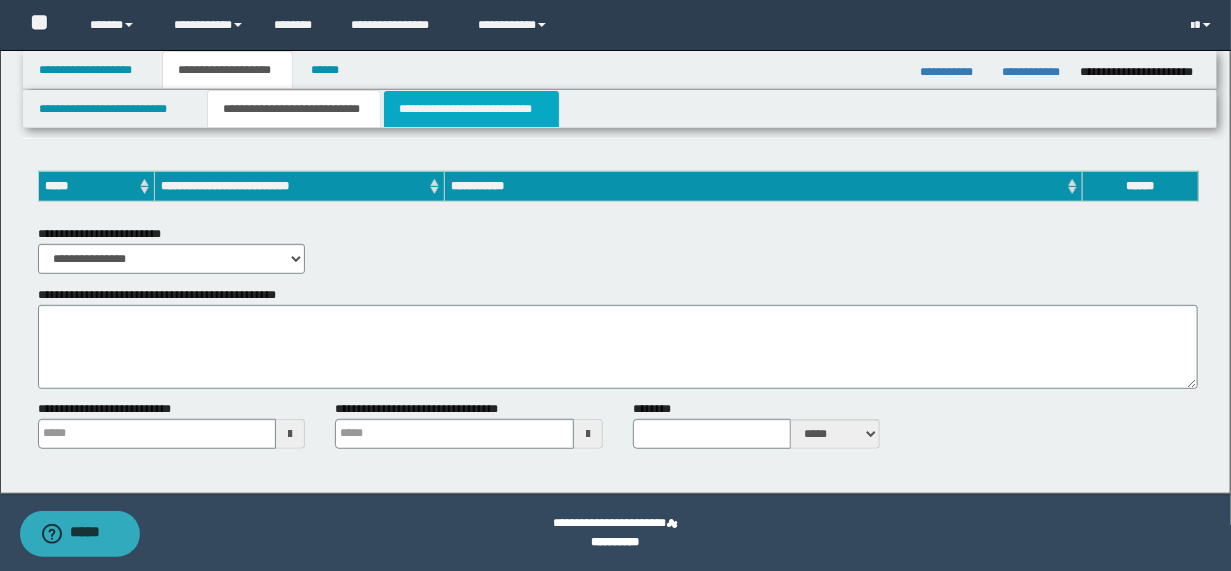 click on "**********" at bounding box center (471, 109) 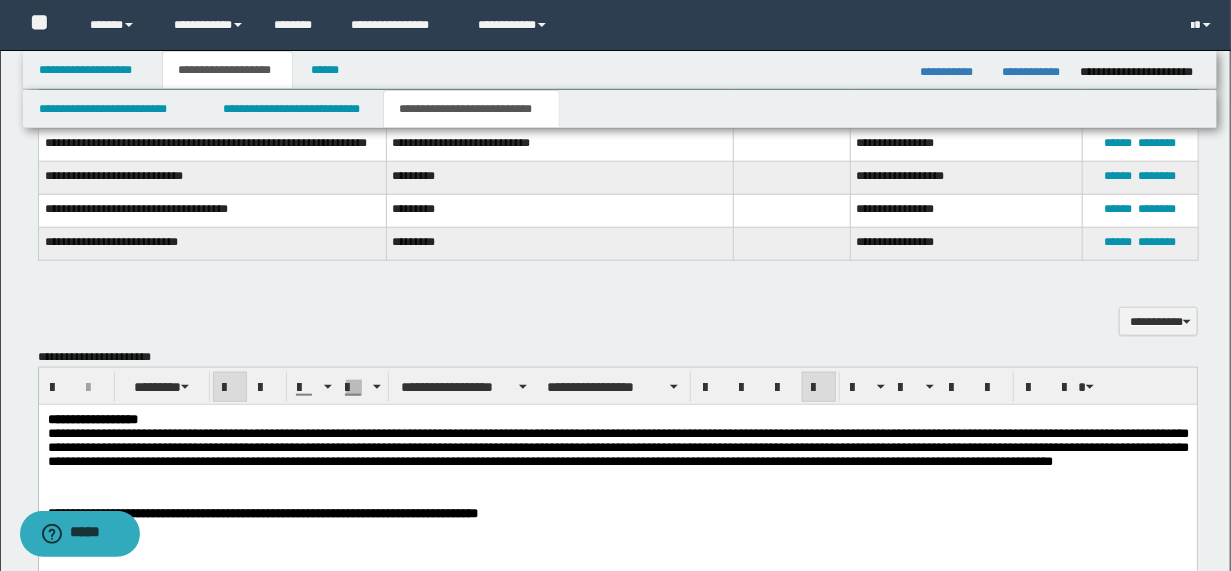 scroll, scrollTop: 878, scrollLeft: 0, axis: vertical 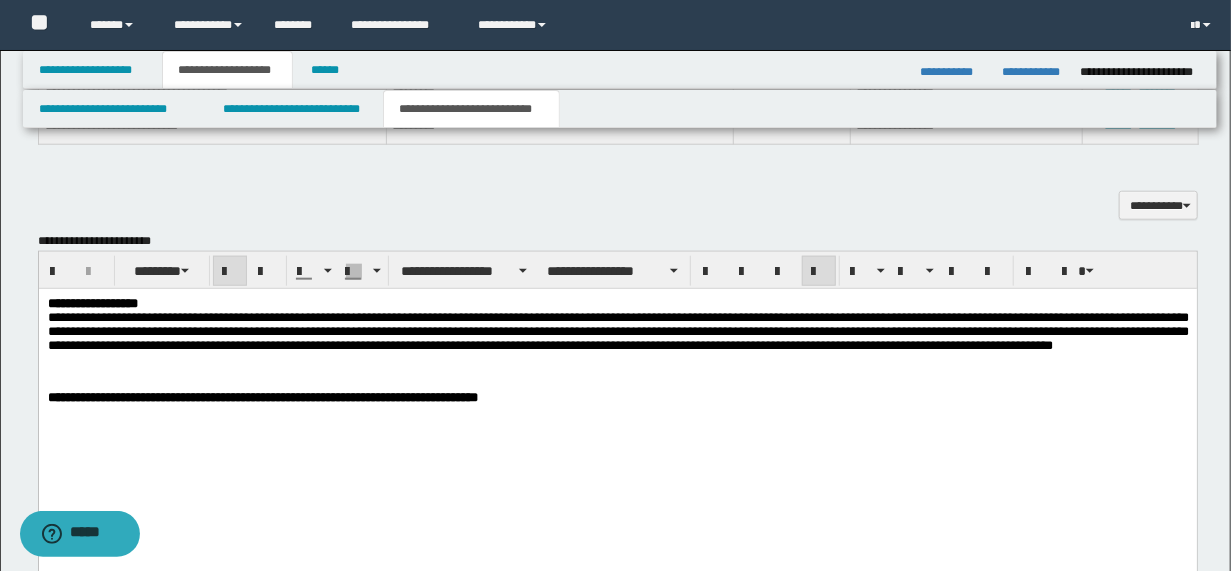 click on "**********" at bounding box center (617, 398) 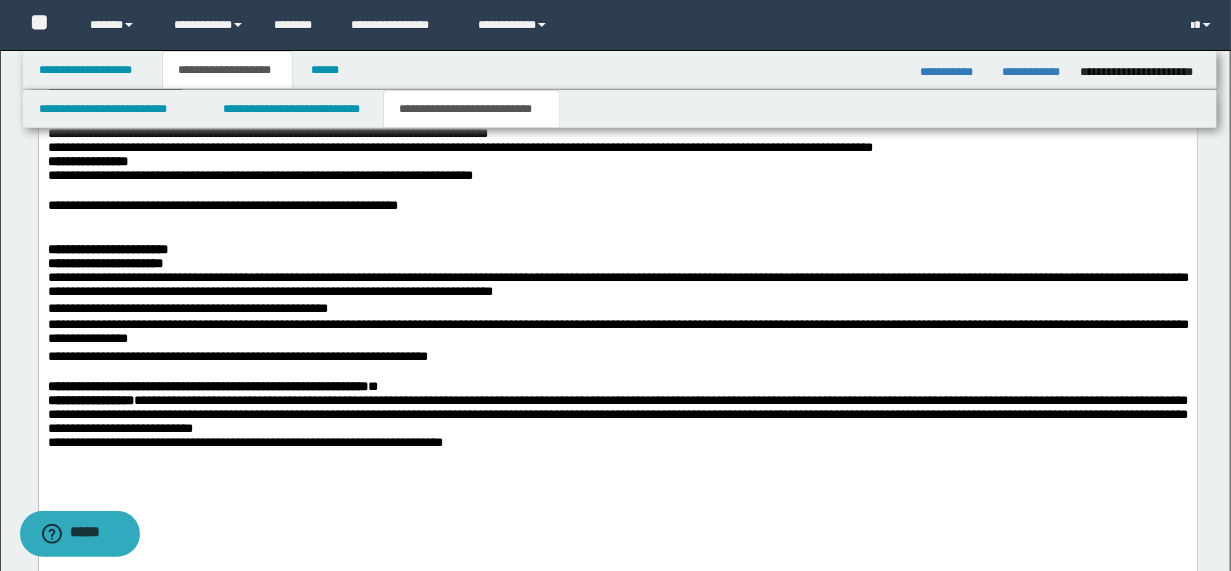 scroll, scrollTop: 1518, scrollLeft: 0, axis: vertical 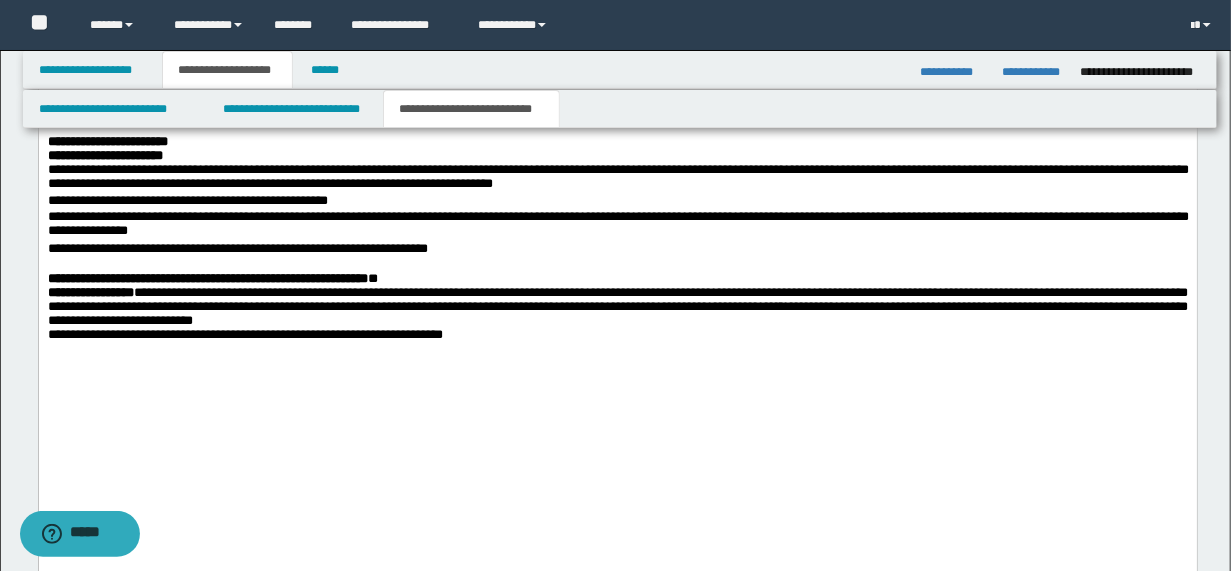 drag, startPoint x: 60, startPoint y: 291, endPoint x: 595, endPoint y: 353, distance: 538.58057 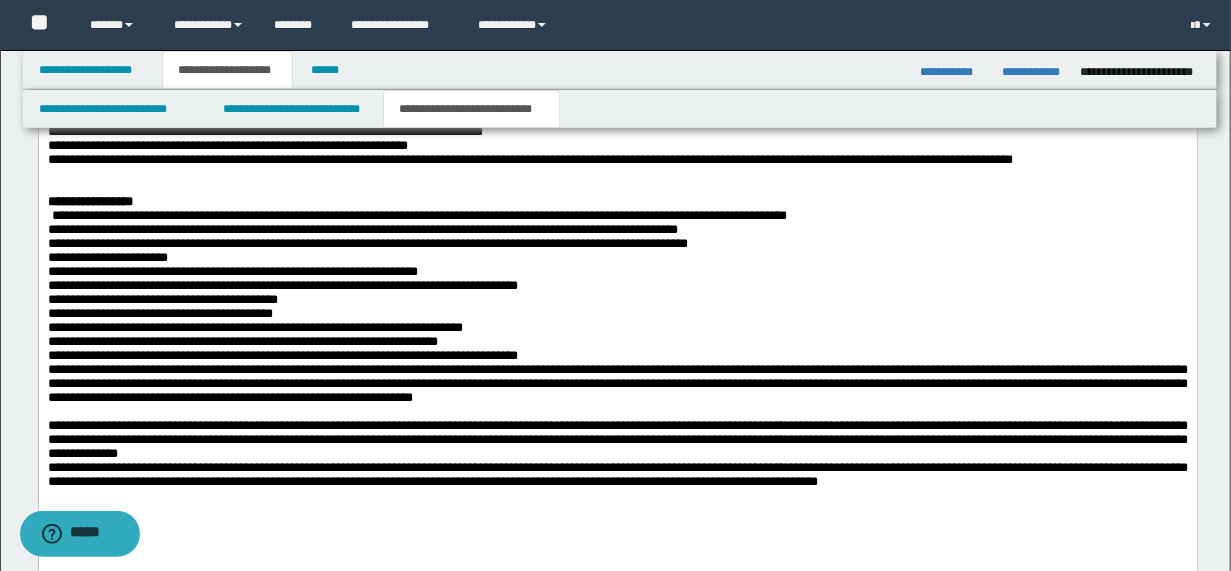scroll, scrollTop: 2158, scrollLeft: 0, axis: vertical 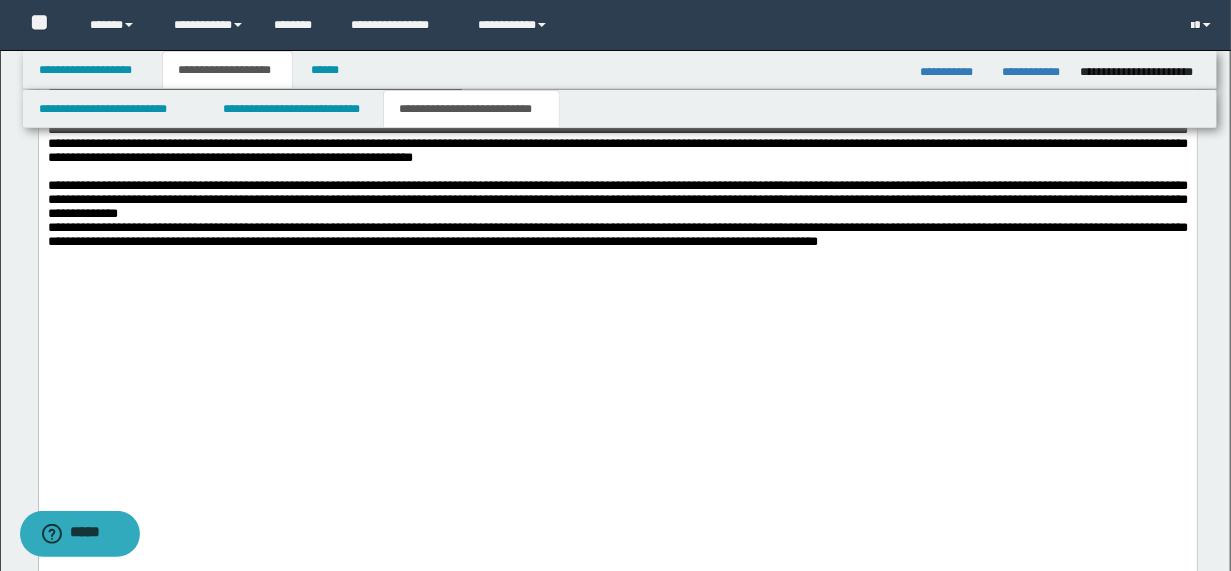 click on "**********" at bounding box center (617, 236) 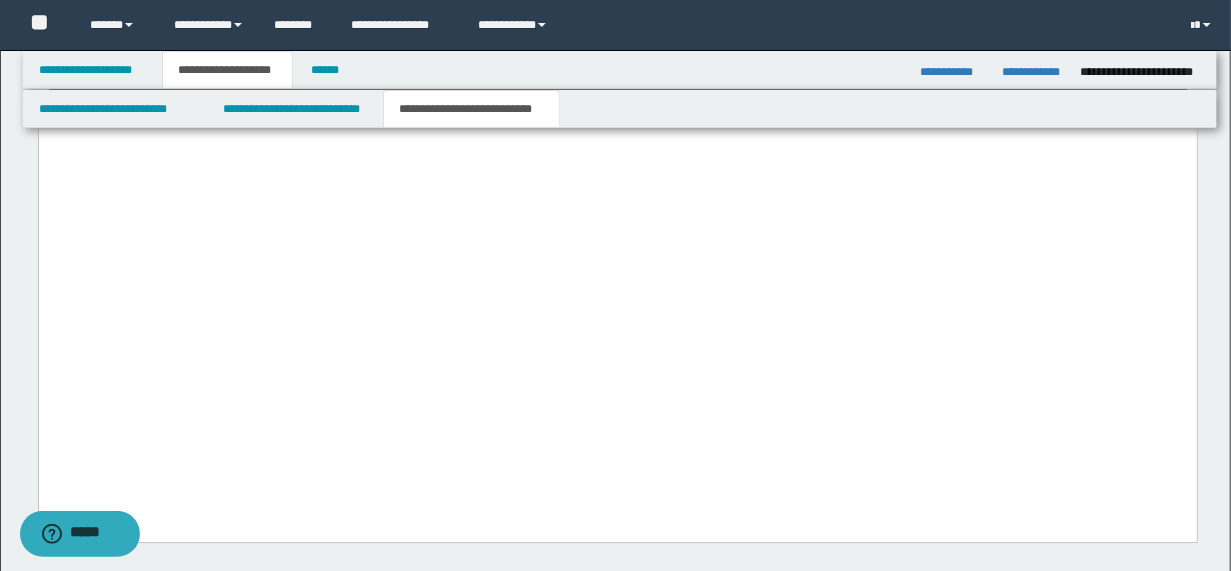 scroll, scrollTop: 2638, scrollLeft: 0, axis: vertical 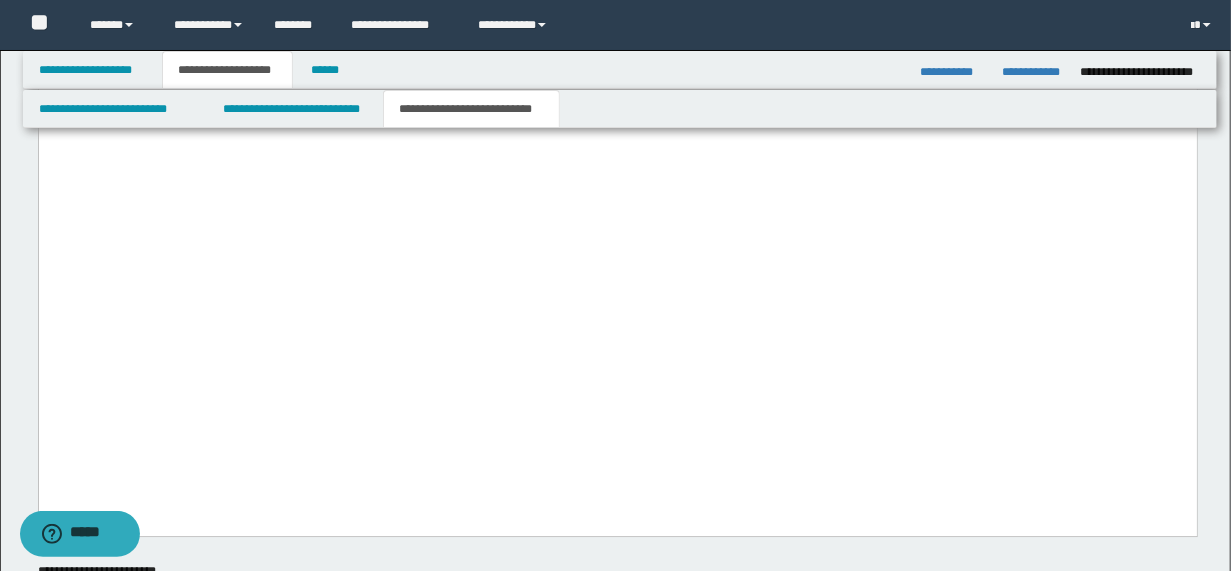 click on "**********" at bounding box center (617, 85) 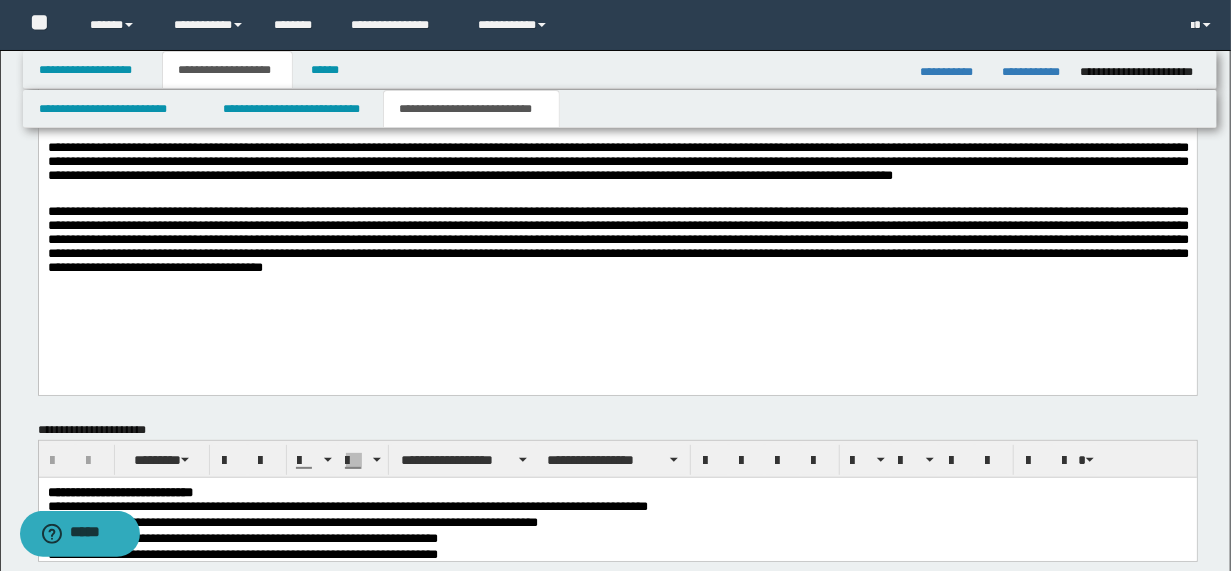 scroll, scrollTop: 3630, scrollLeft: 0, axis: vertical 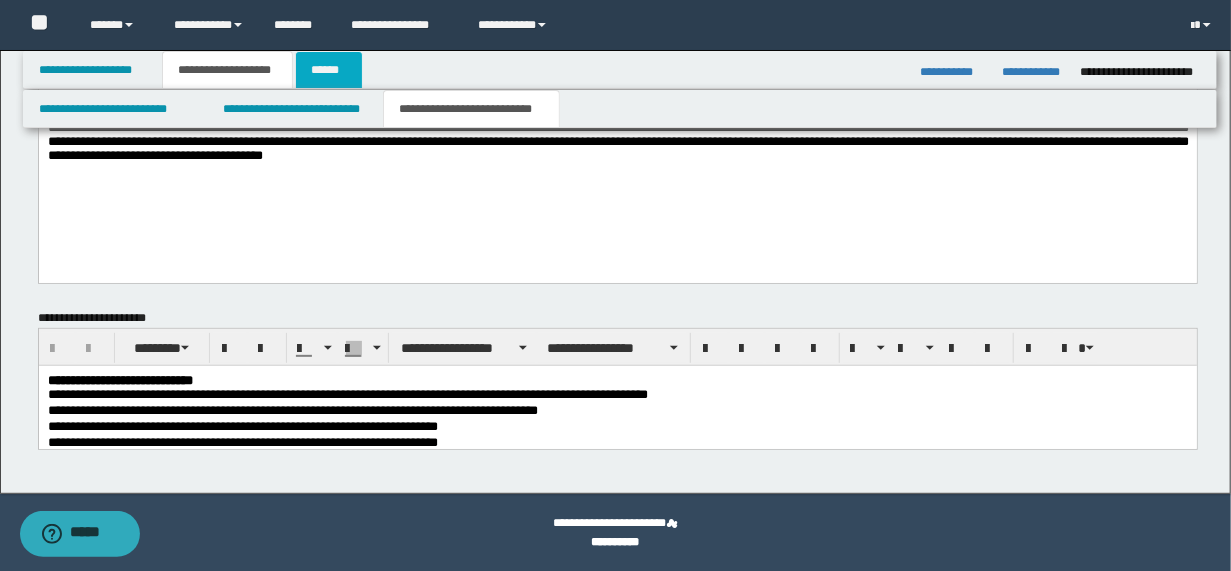 click on "******" at bounding box center (329, 70) 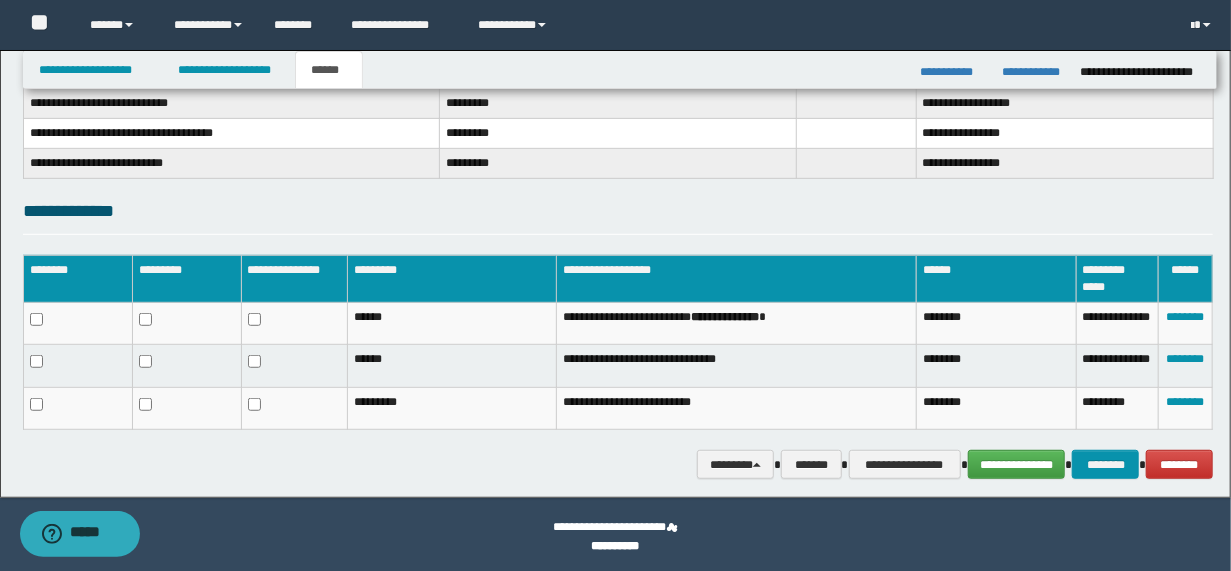 scroll, scrollTop: 416, scrollLeft: 0, axis: vertical 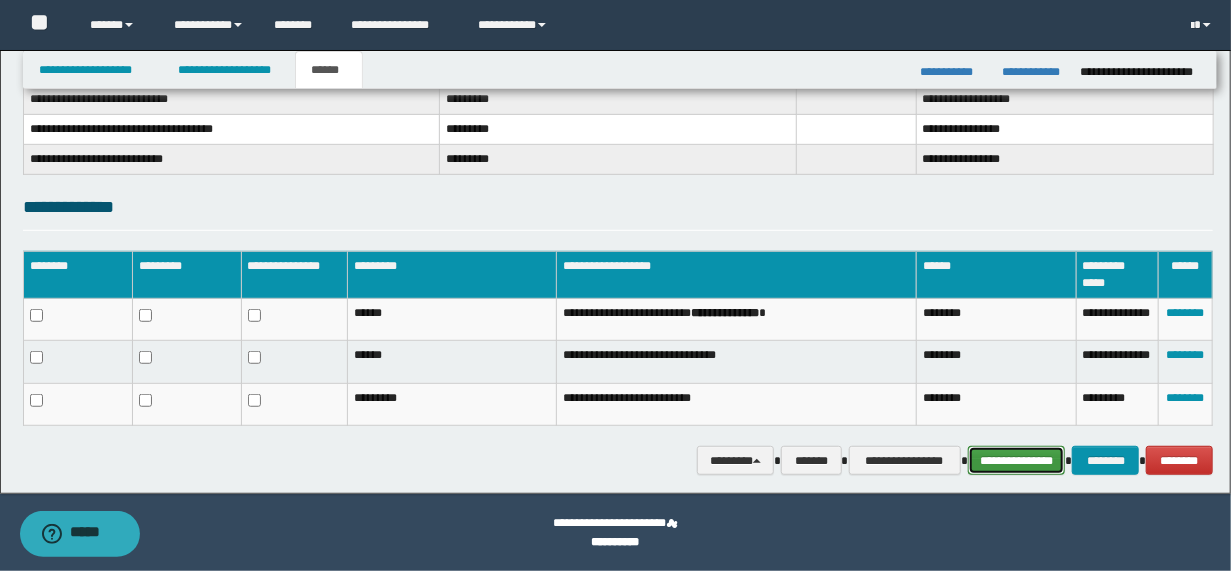 click on "**********" at bounding box center (1016, 460) 